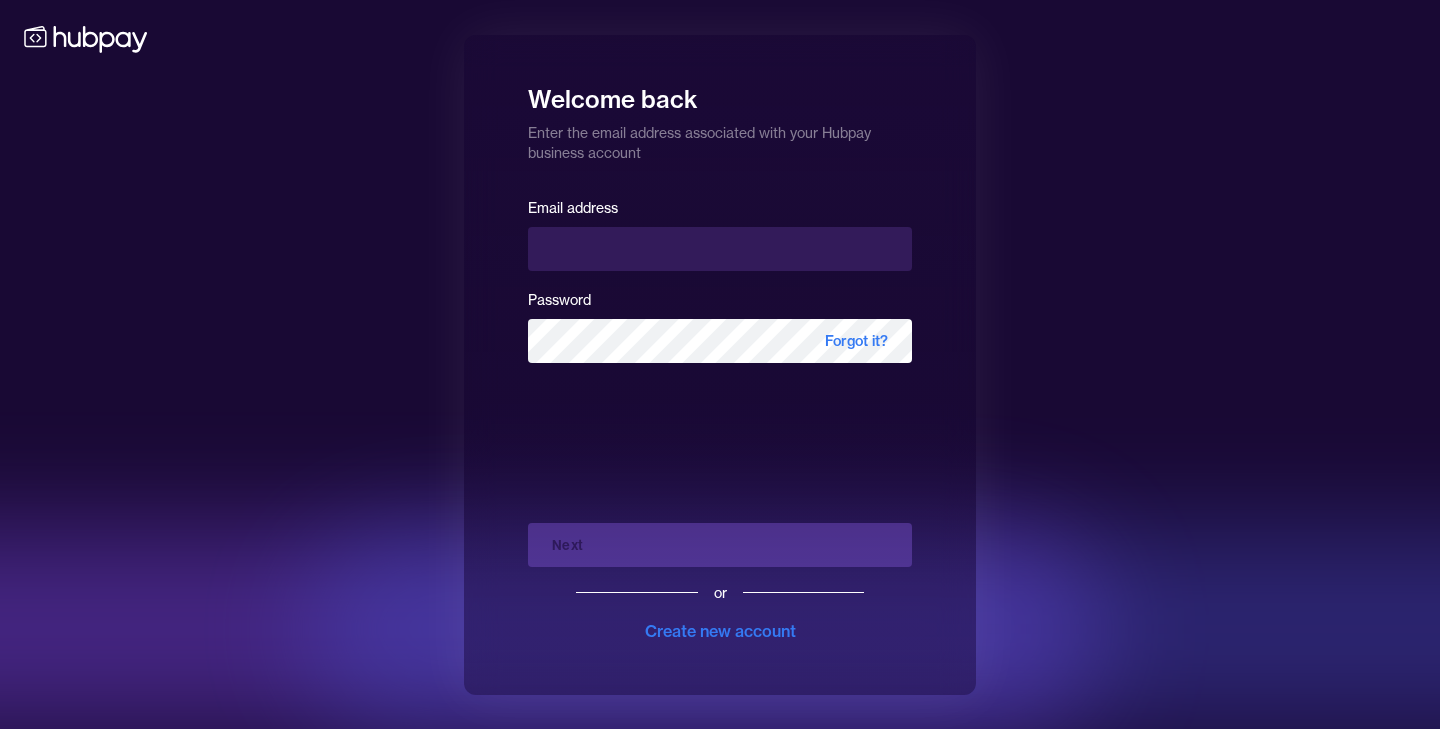 scroll, scrollTop: 0, scrollLeft: 0, axis: both 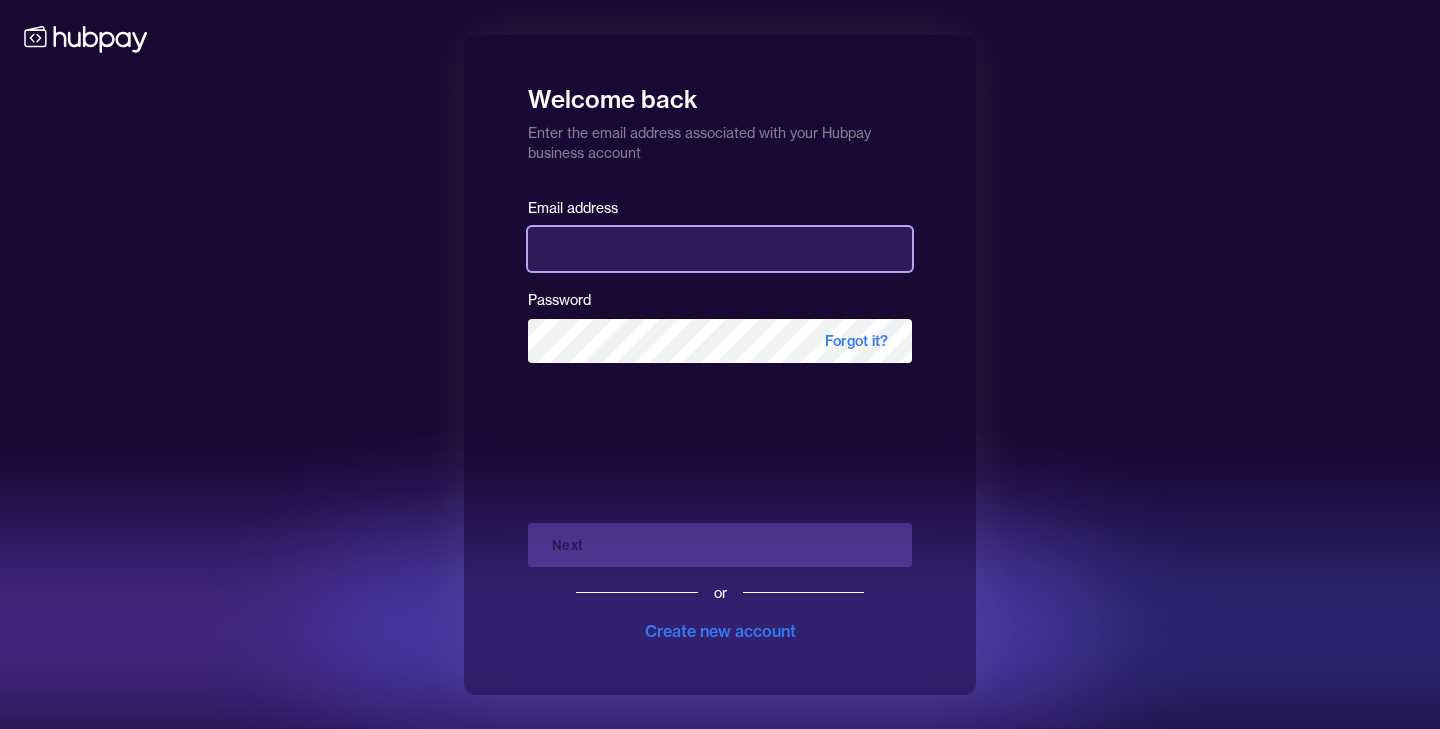 type on "**********" 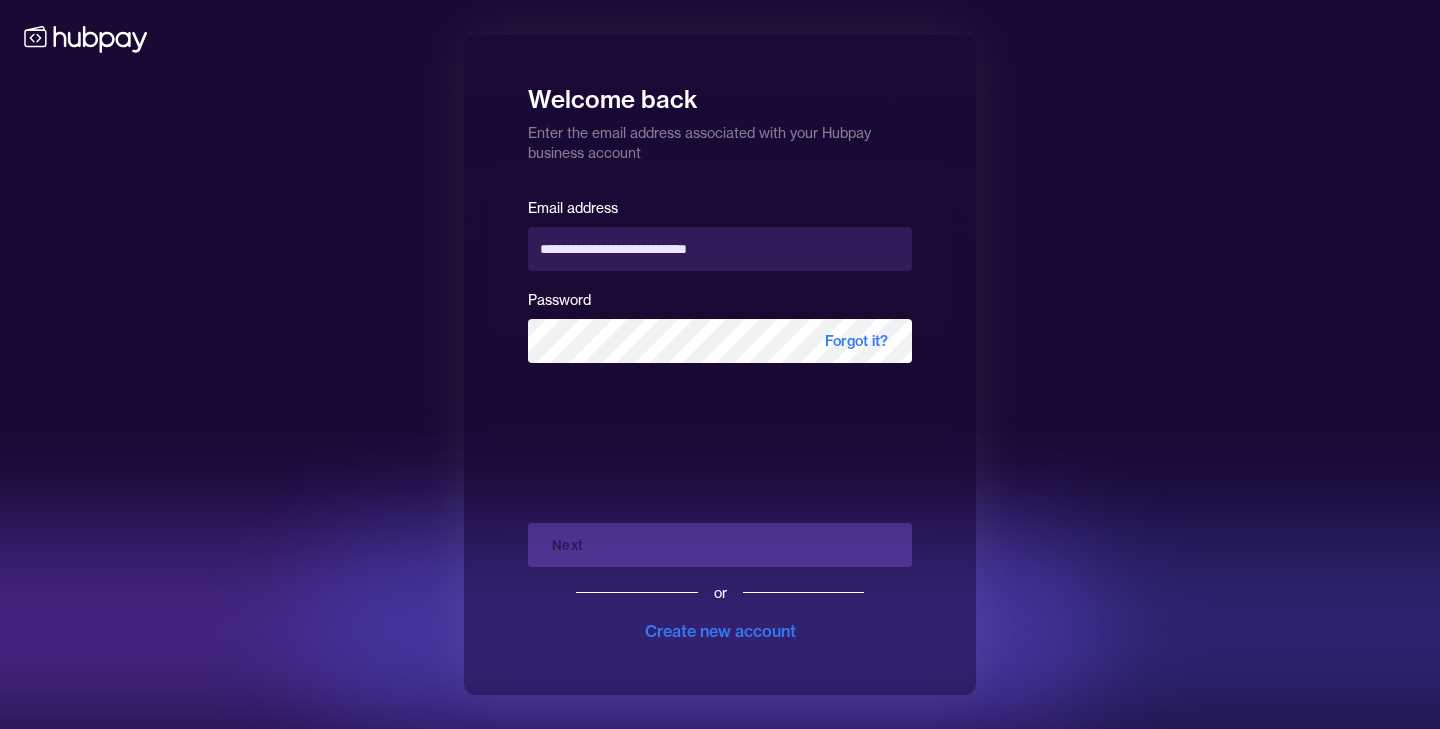 click on "**********" at bounding box center (720, 419) 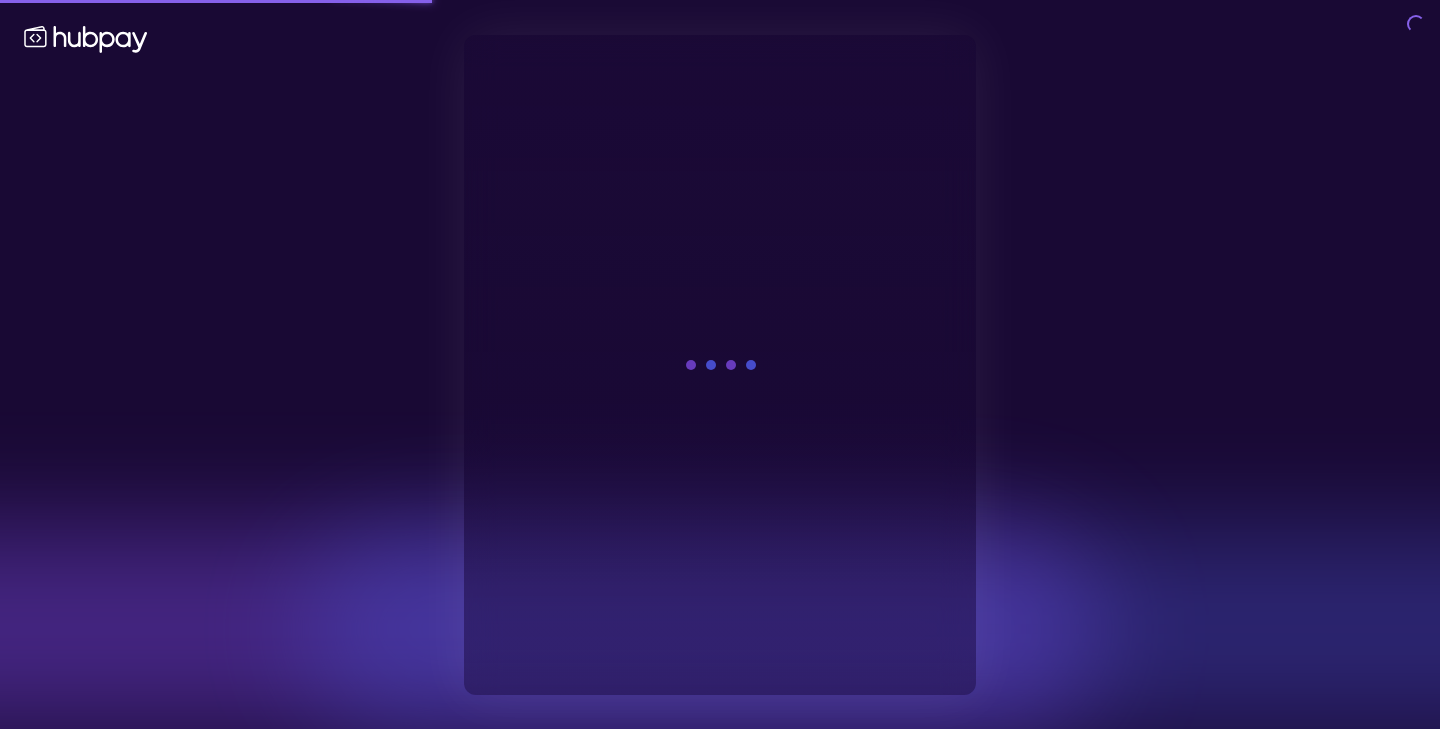 scroll, scrollTop: 0, scrollLeft: 0, axis: both 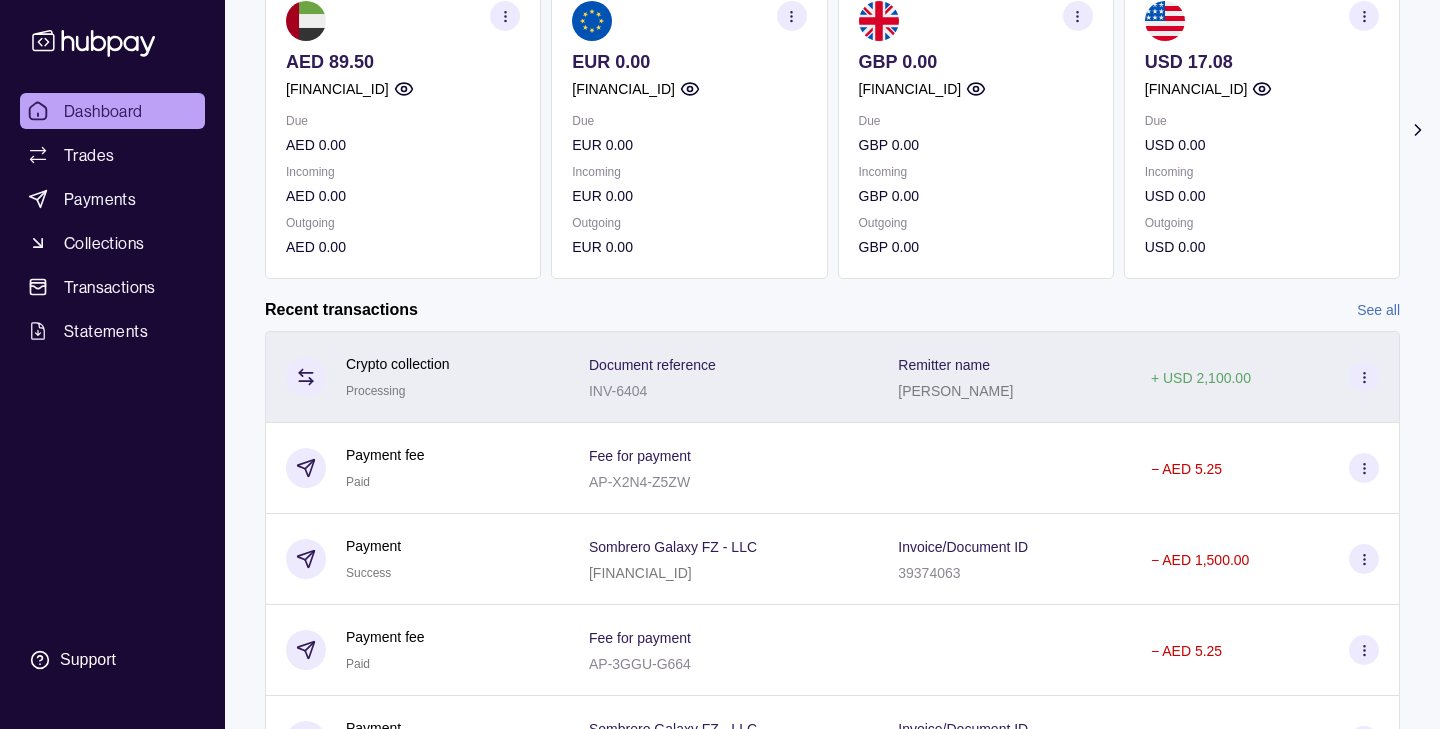 click on "Document reference INV-6404" at bounding box center [723, 377] 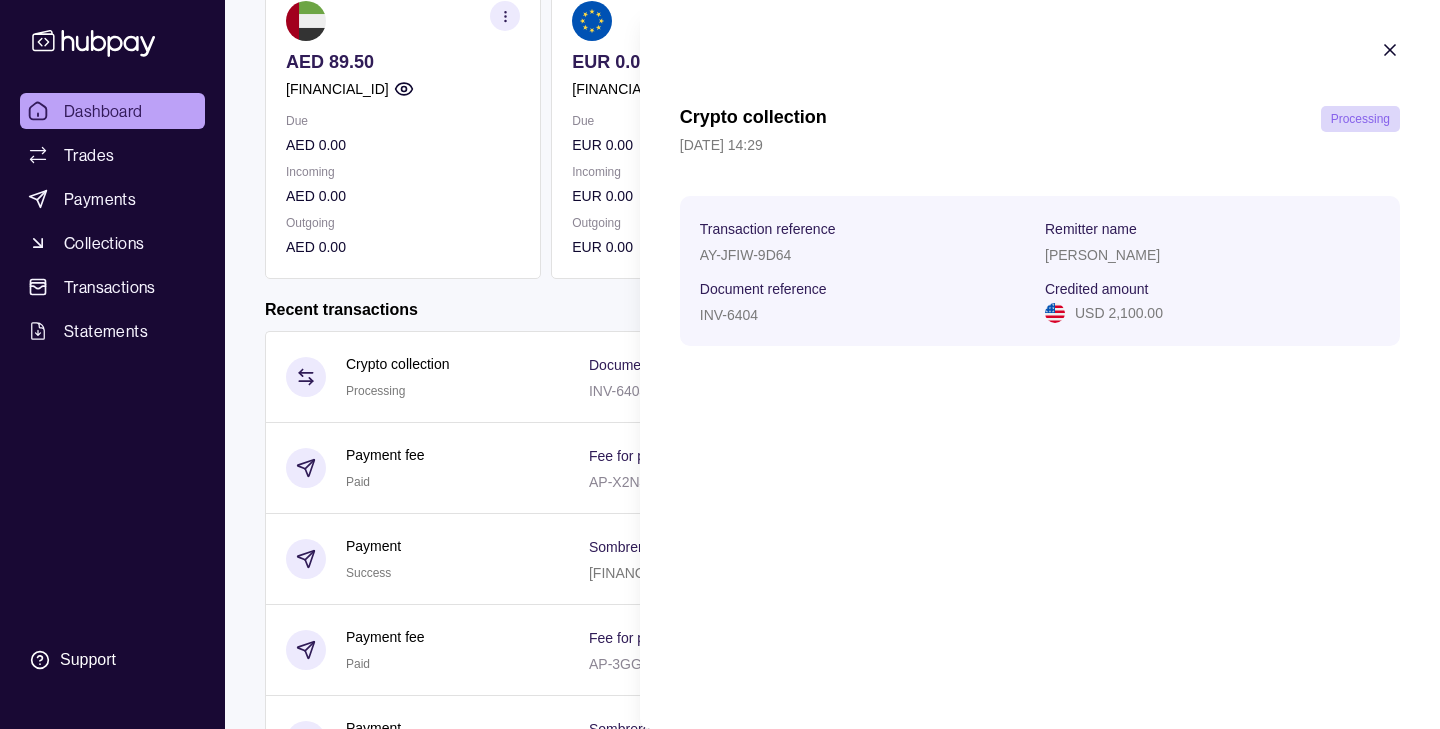 click 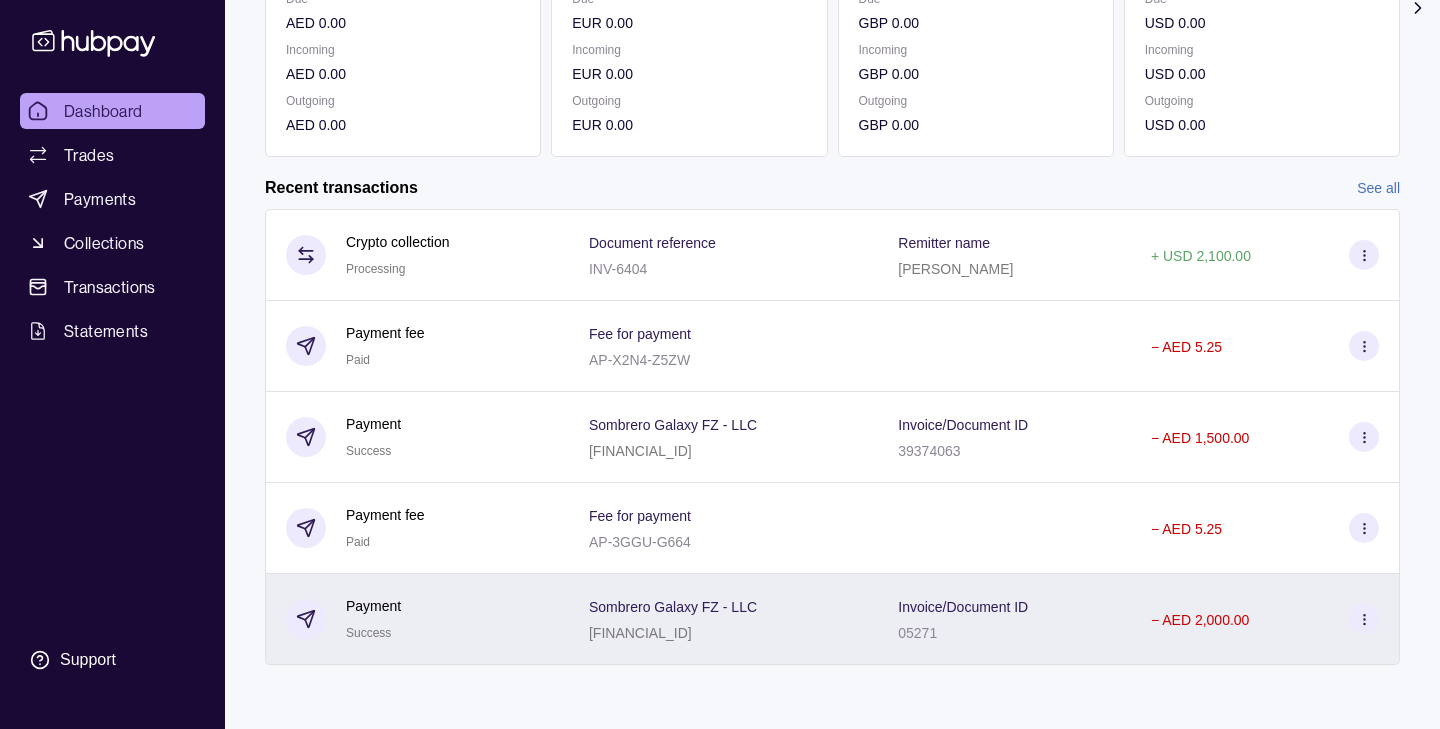 scroll, scrollTop: 461, scrollLeft: 0, axis: vertical 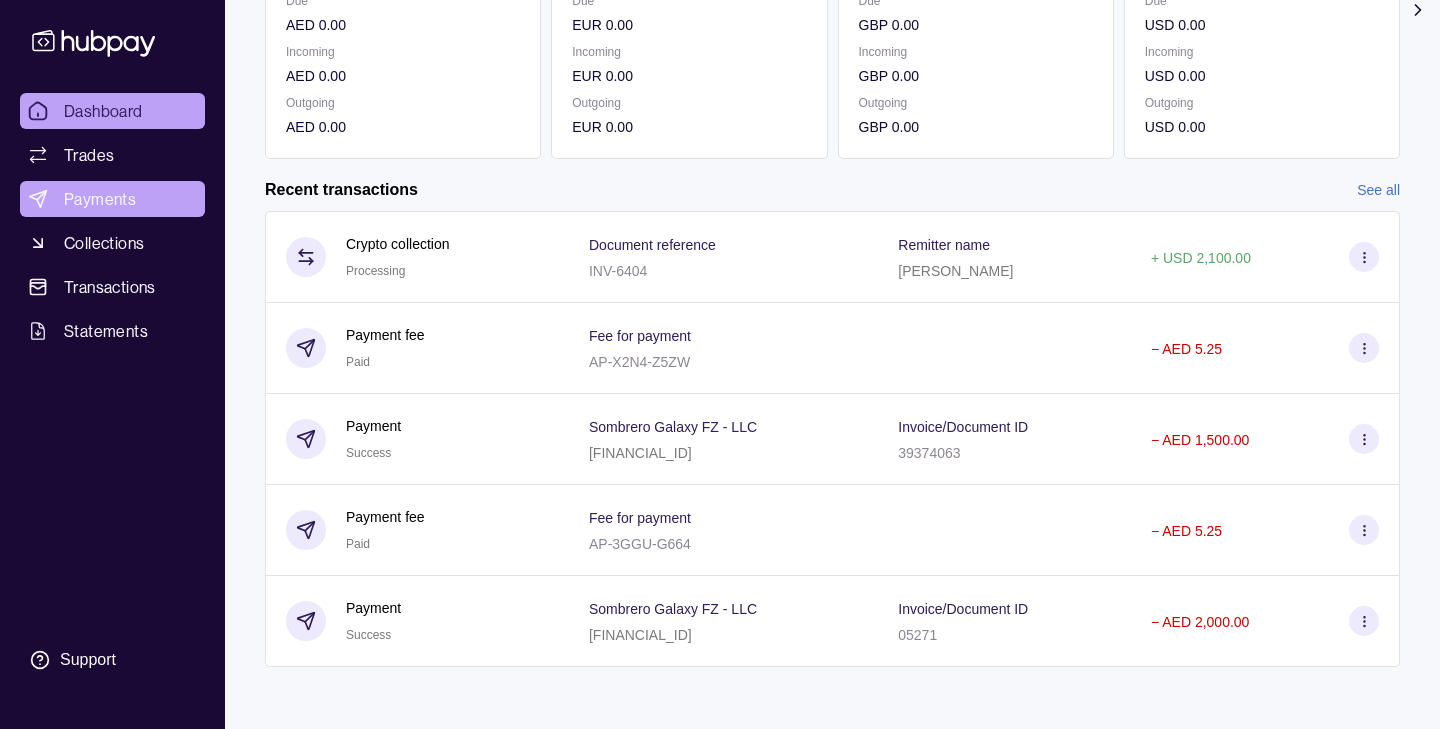 click on "Payments" at bounding box center (100, 199) 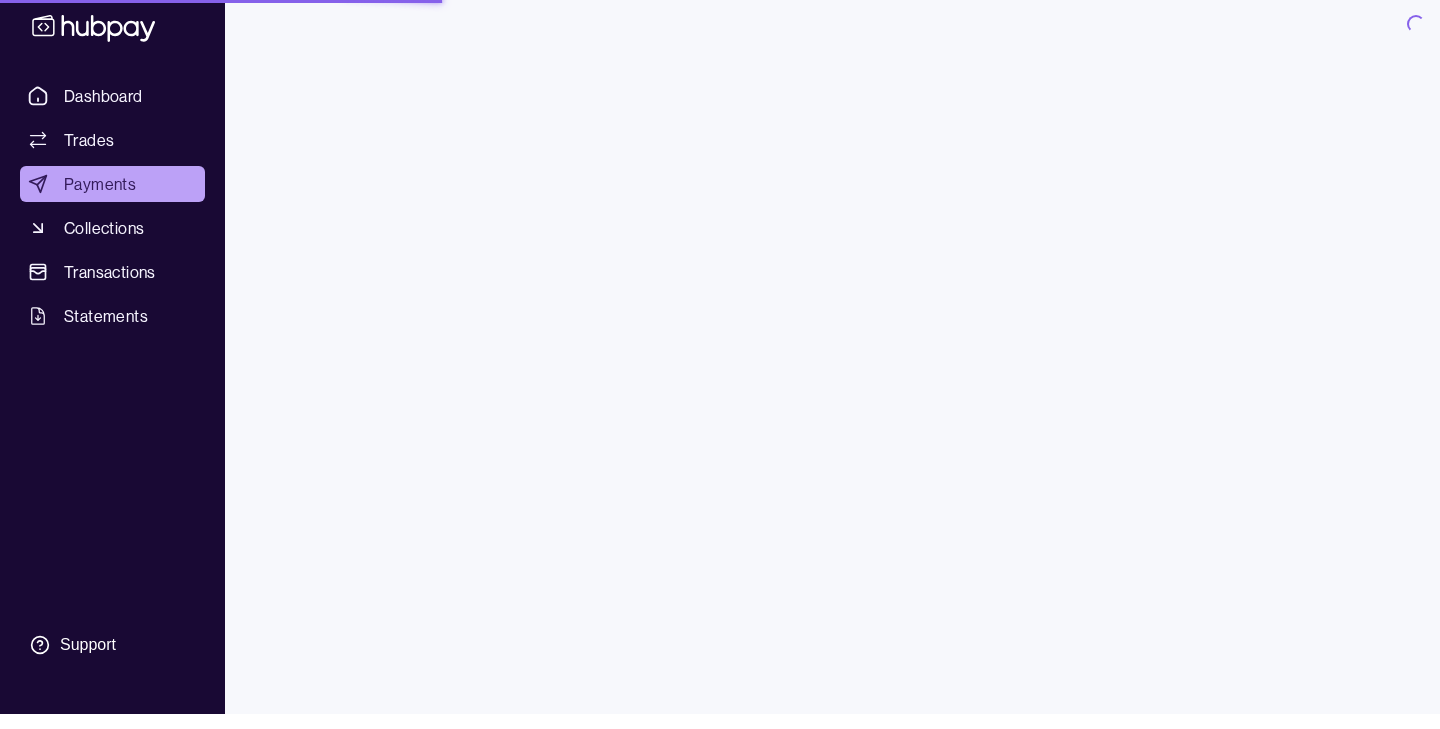 scroll, scrollTop: 0, scrollLeft: 0, axis: both 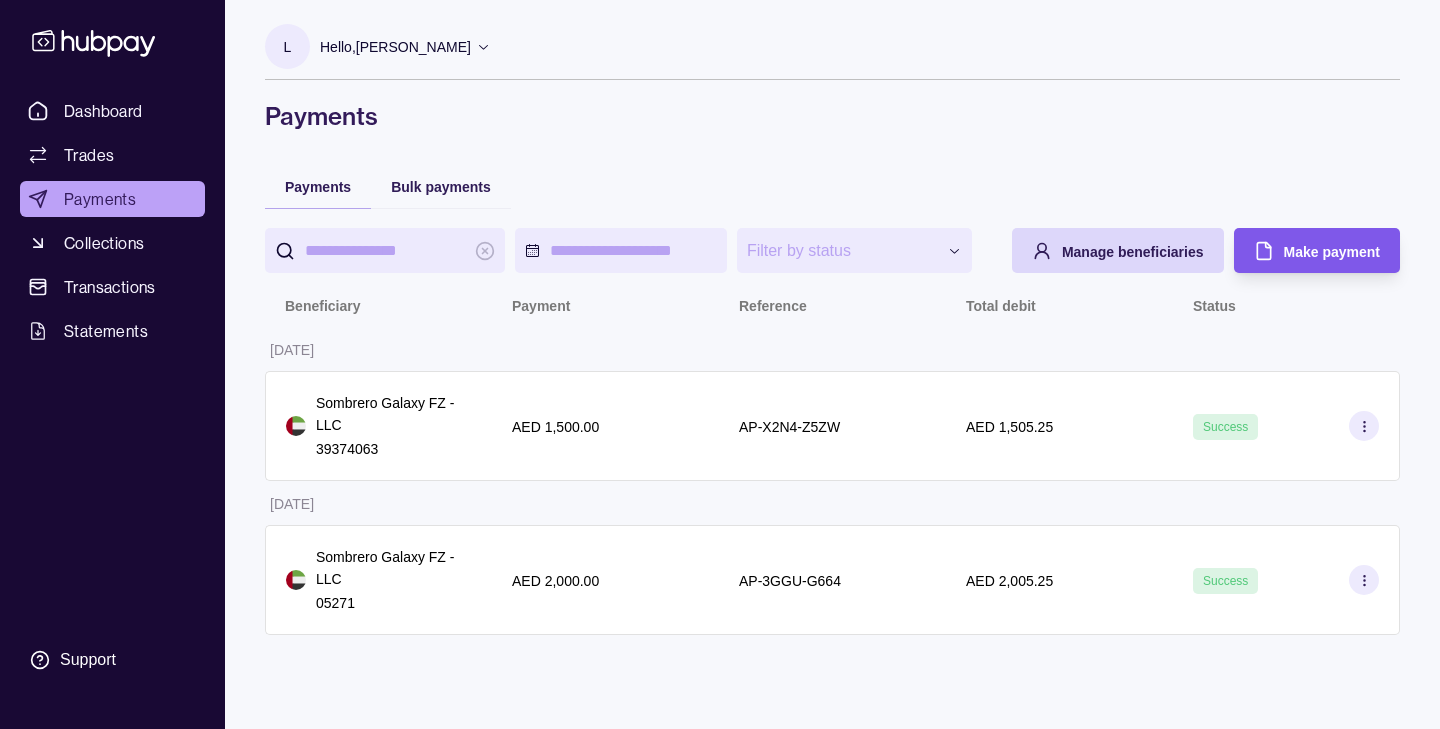 click on "Make payment" at bounding box center (1302, 250) 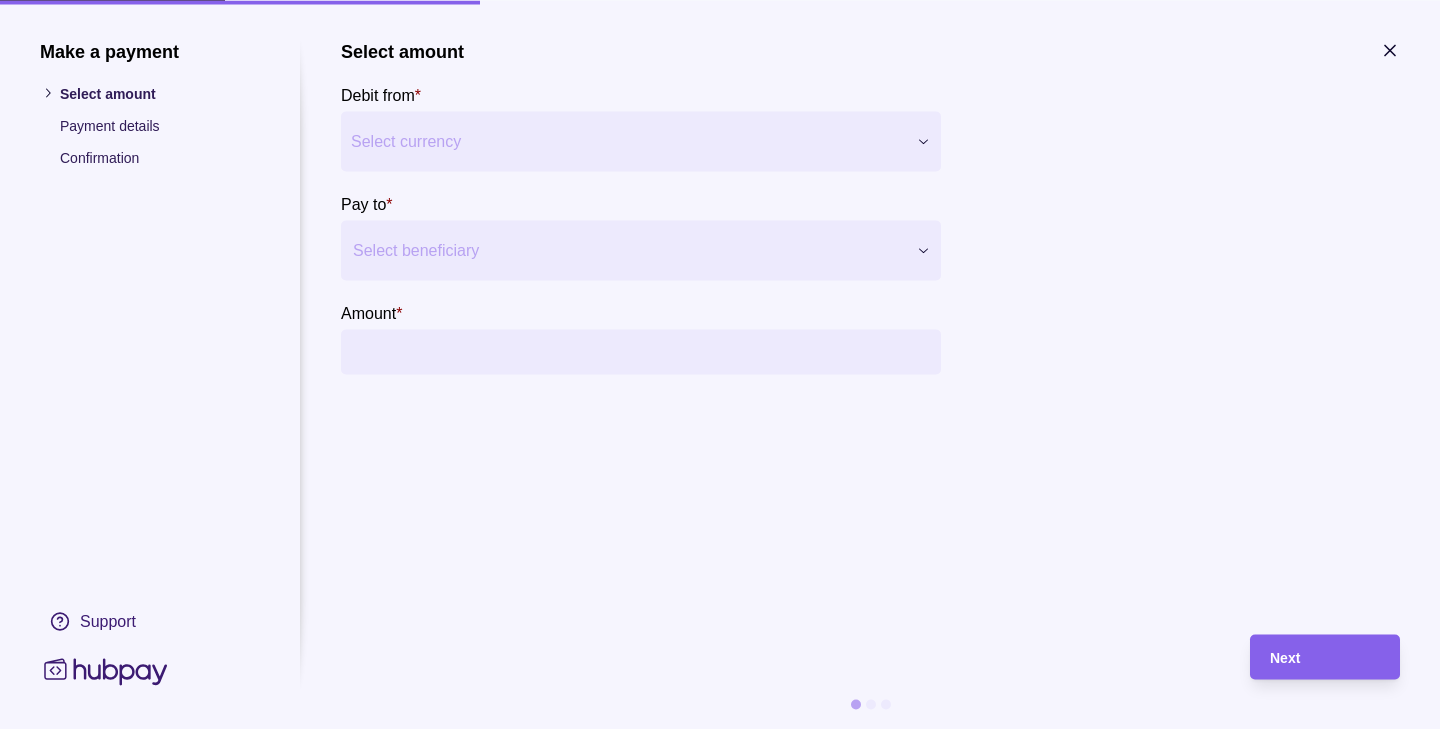 click on "**********" at bounding box center [720, 364] 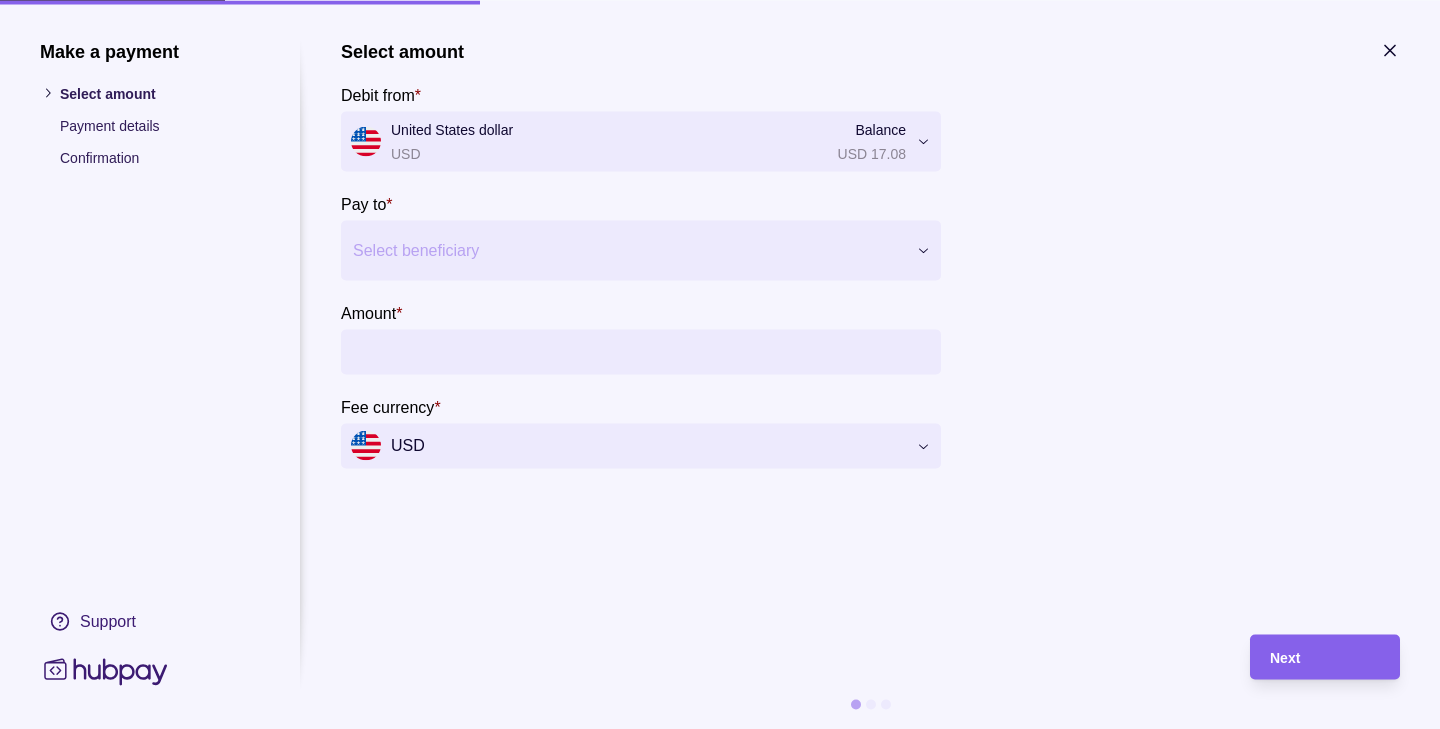 click at bounding box center (628, 250) 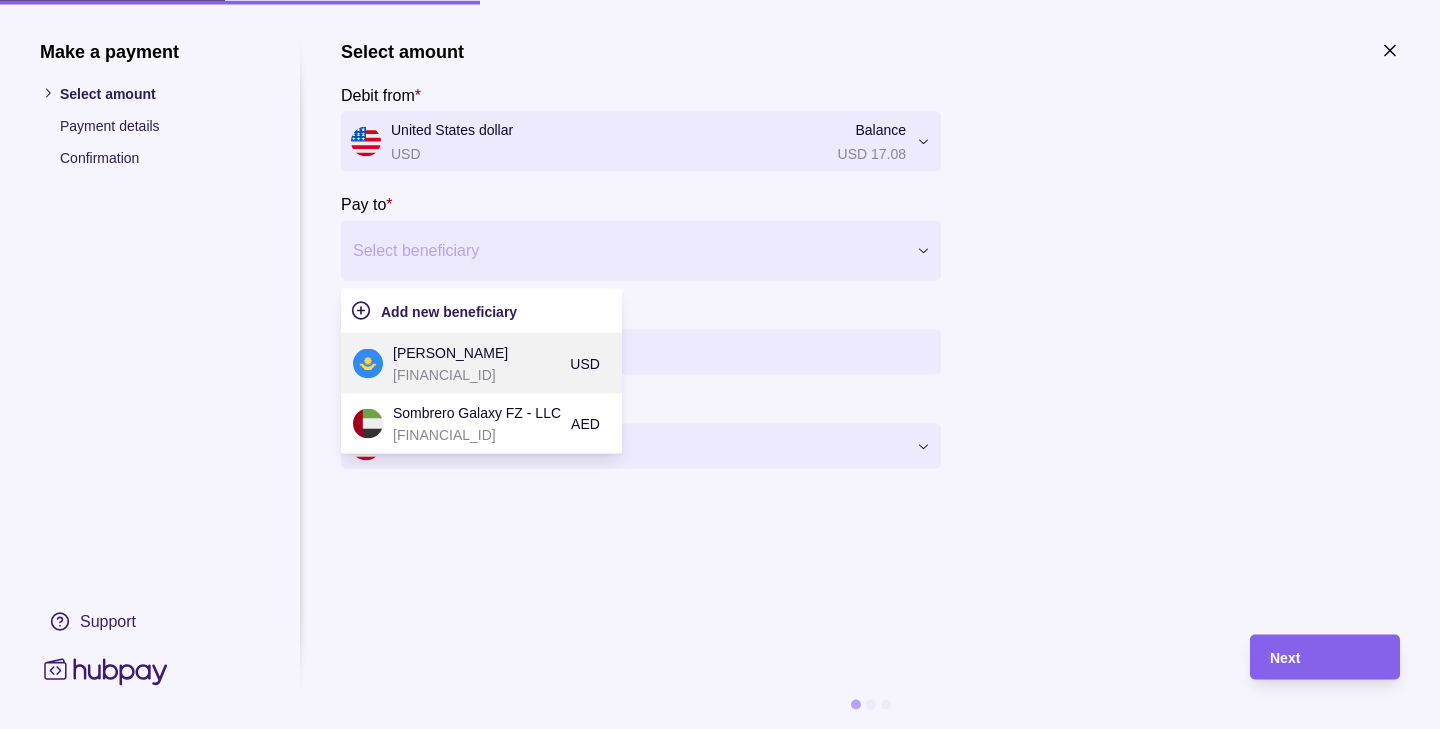 click on "KZ968562204244994702" at bounding box center [476, 374] 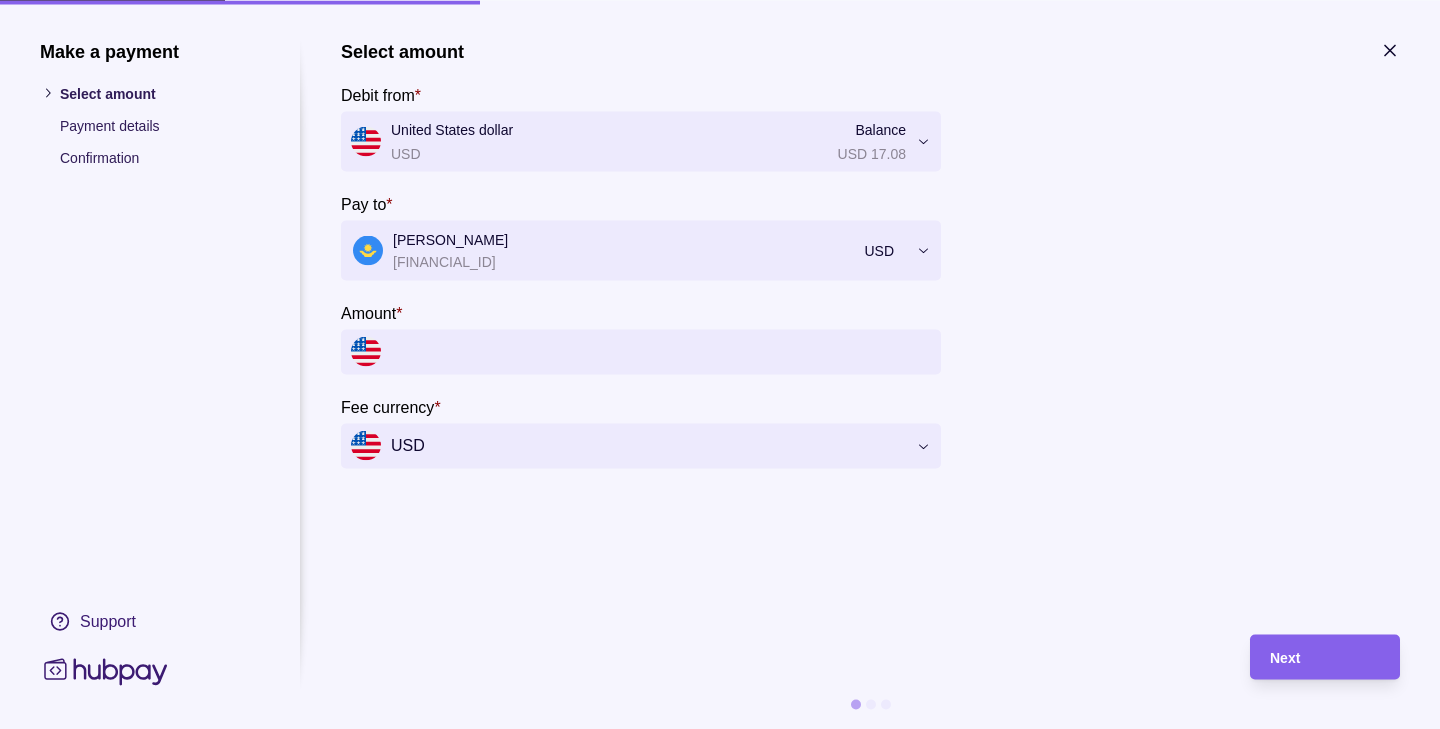 click on "Amount  *" at bounding box center [661, 351] 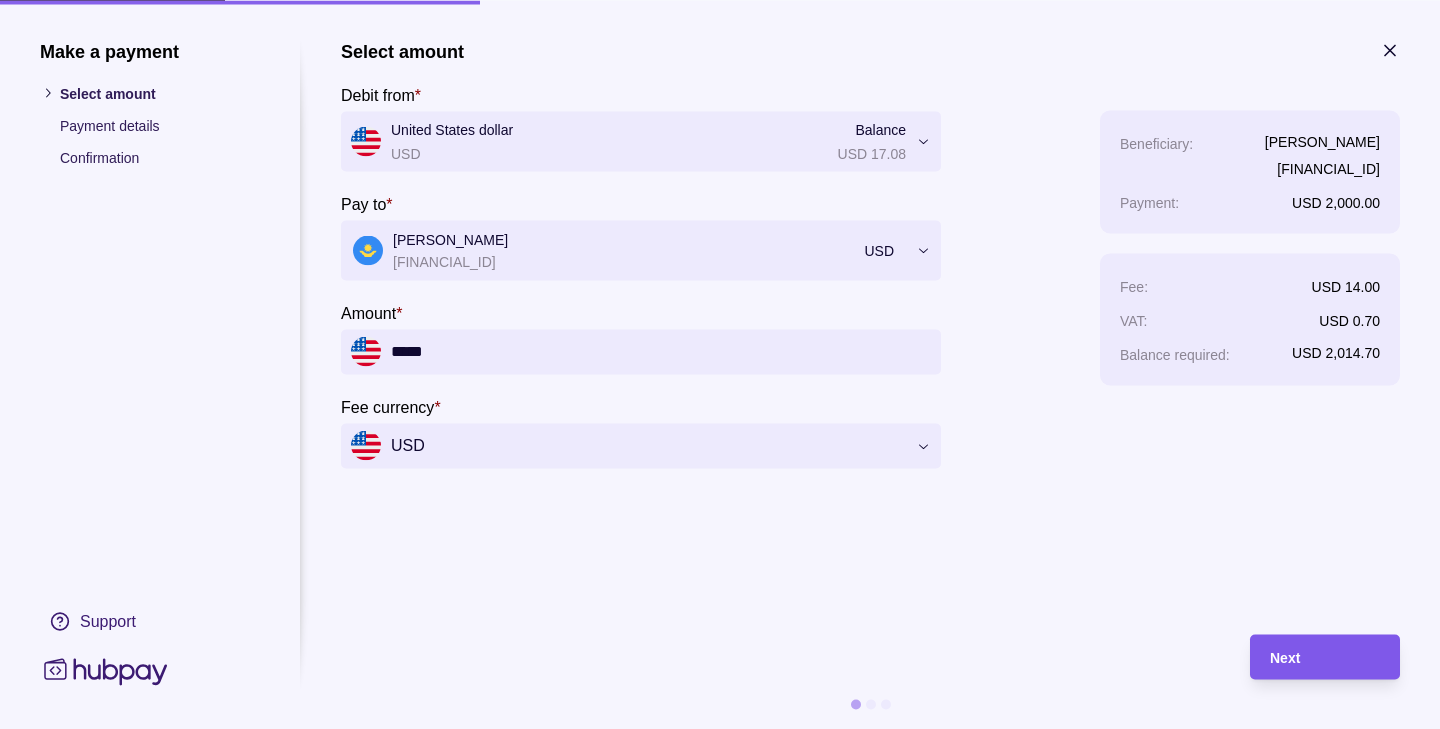 type on "*****" 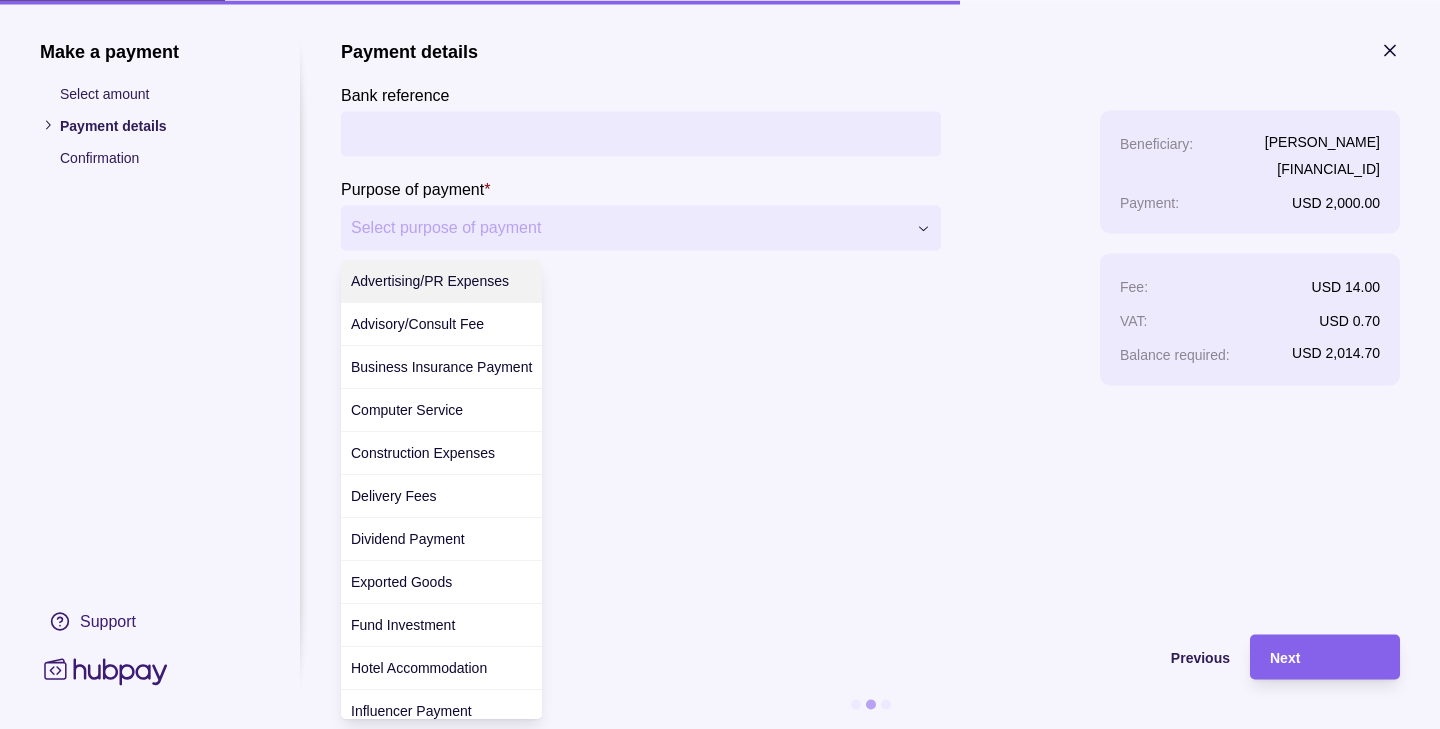 click on "**********" at bounding box center (720, 364) 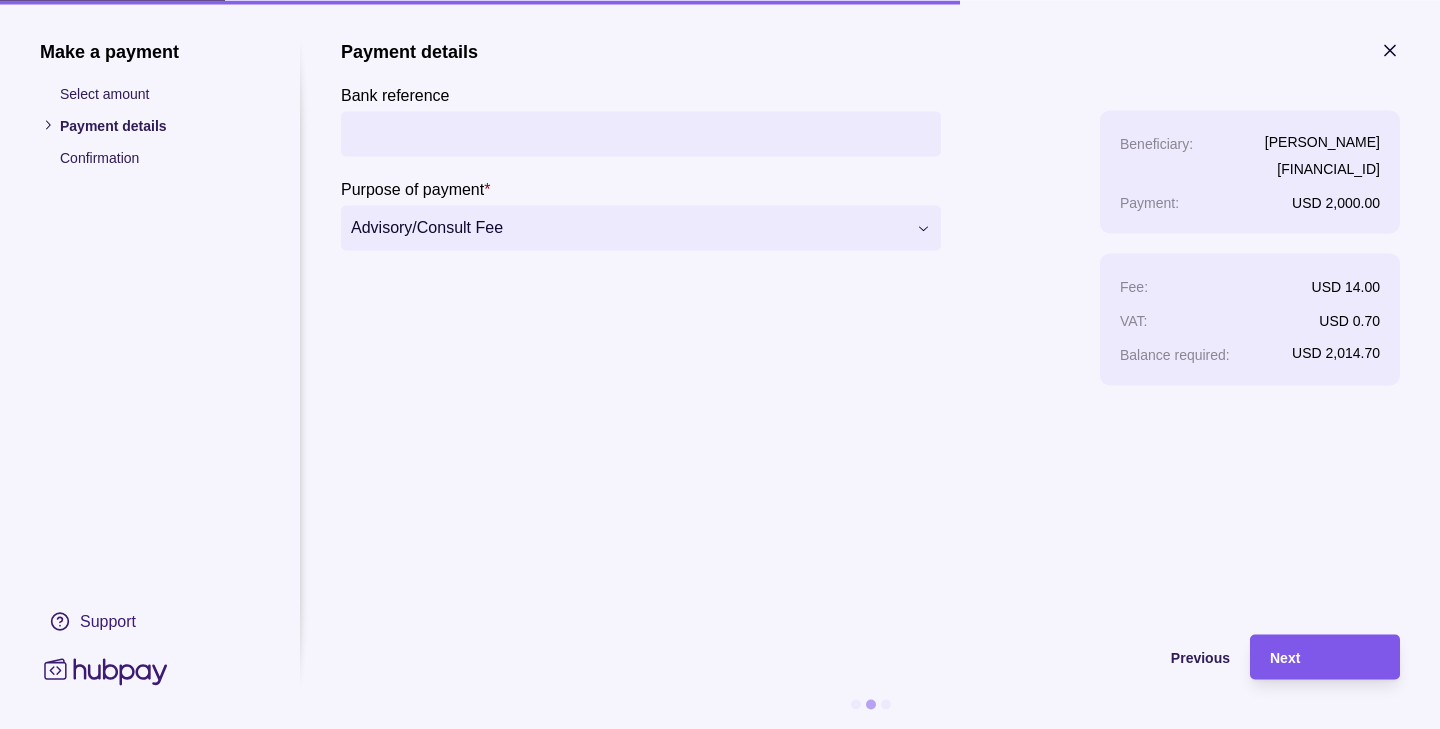 click on "Next" at bounding box center [1325, 657] 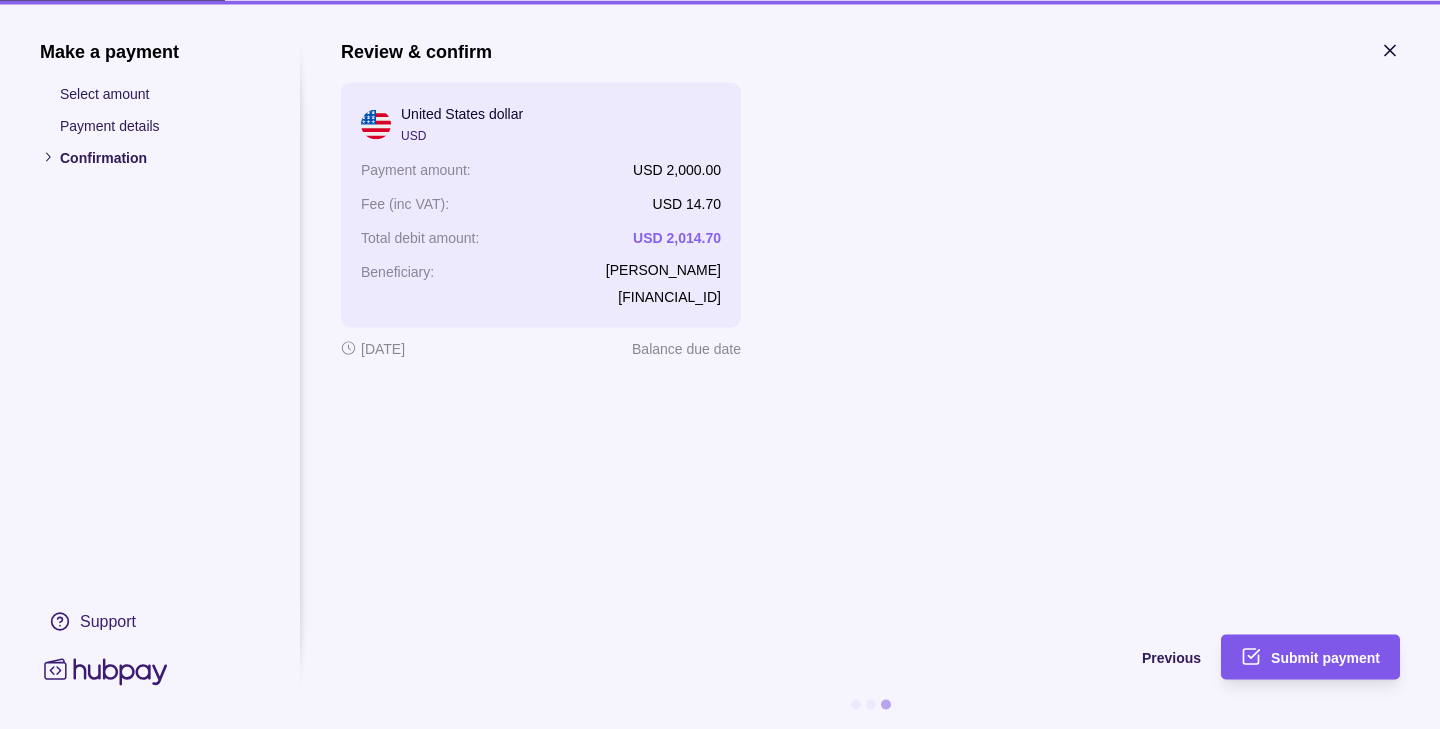 click on "Submit payment" at bounding box center (1325, 658) 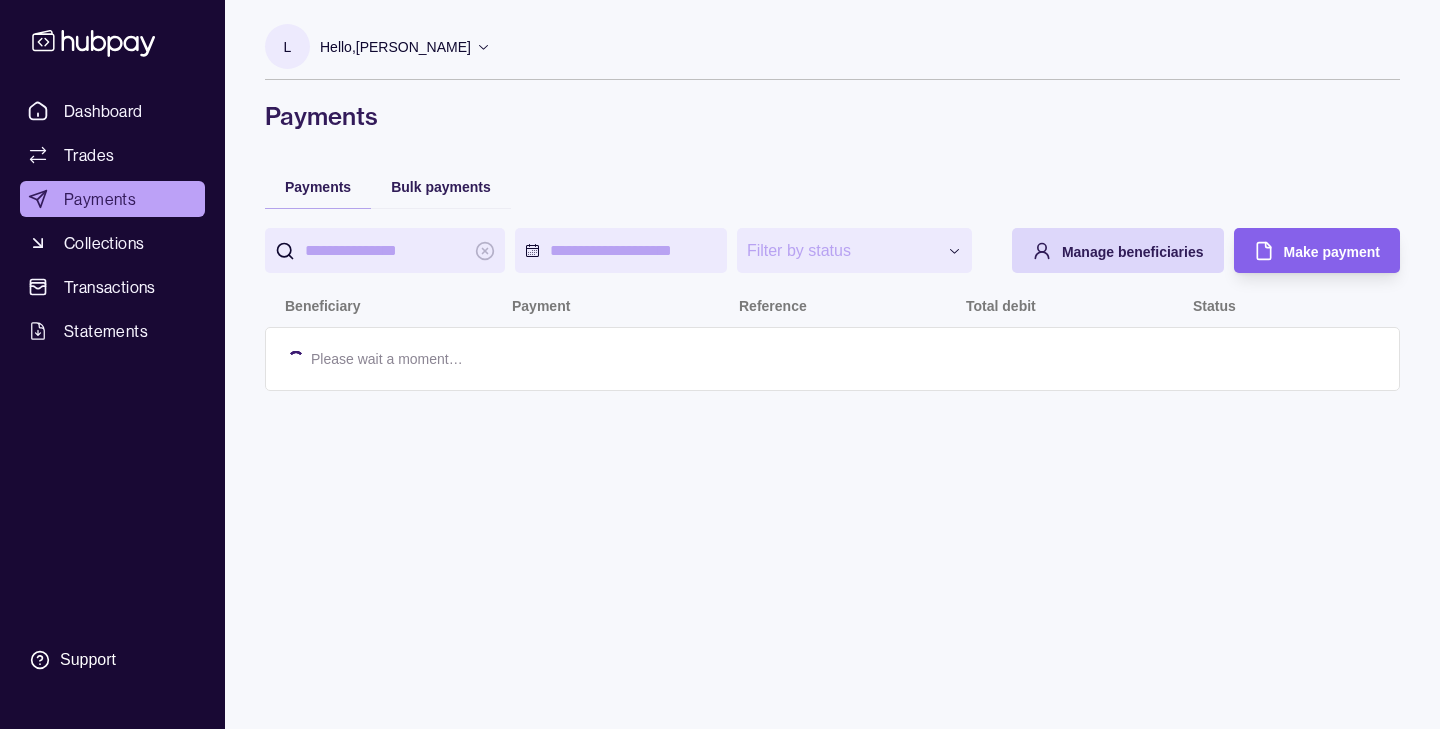 scroll, scrollTop: 0, scrollLeft: 0, axis: both 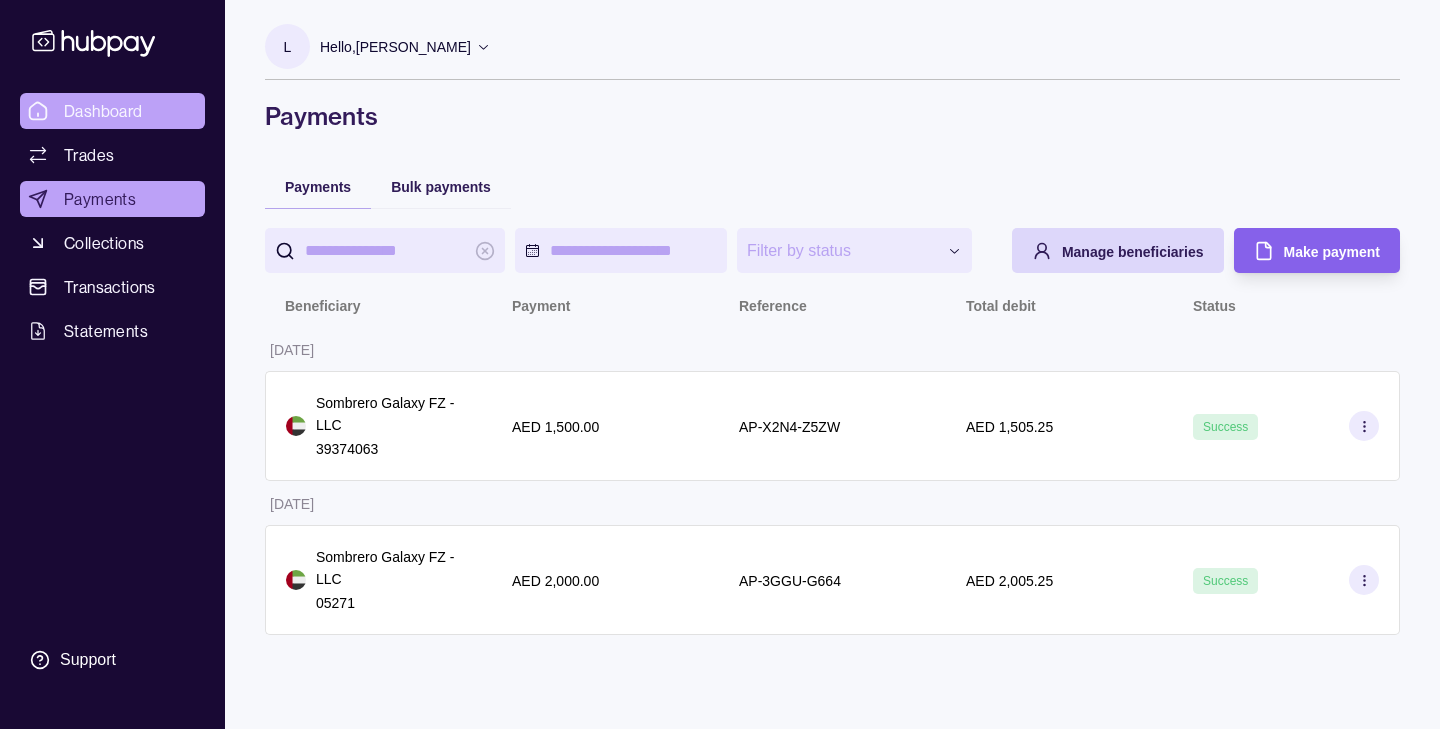 click on "Dashboard" at bounding box center (103, 111) 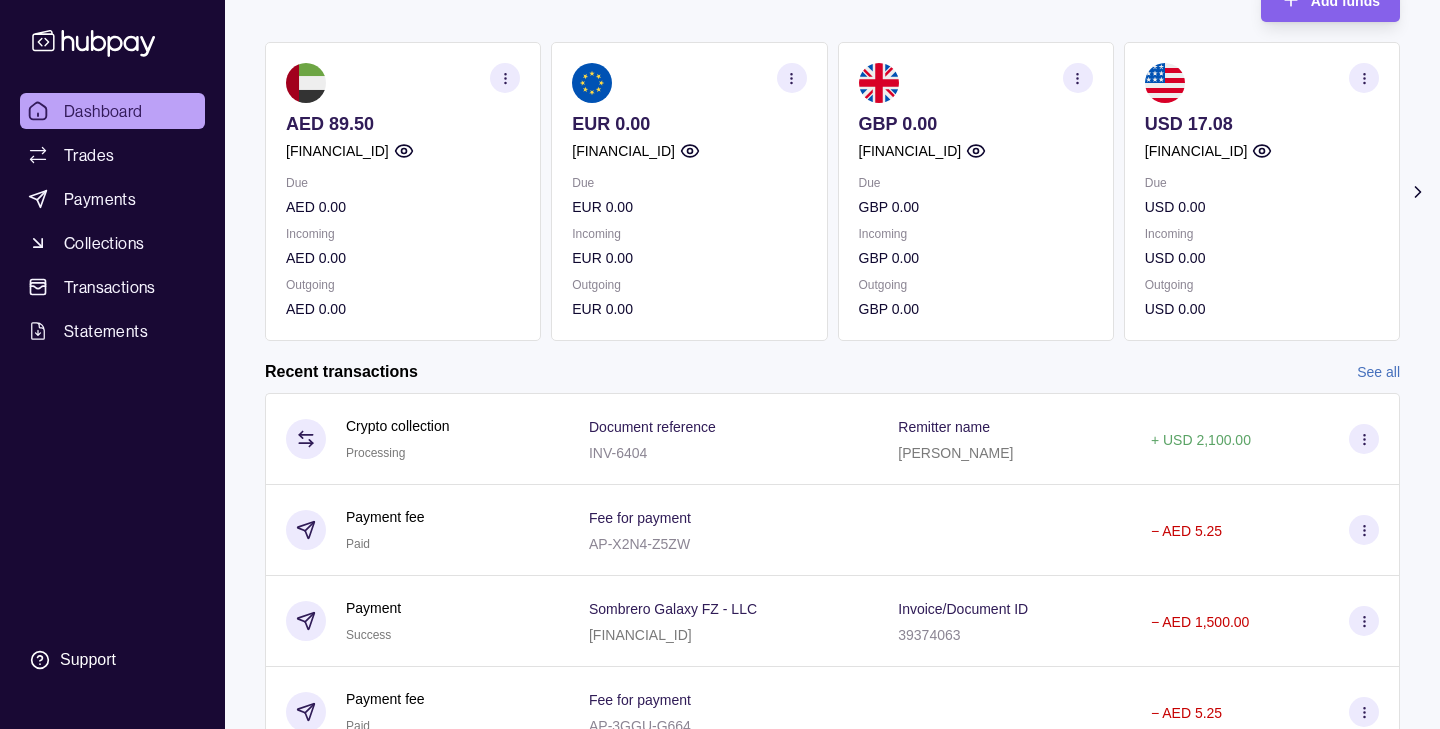 scroll, scrollTop: 282, scrollLeft: 0, axis: vertical 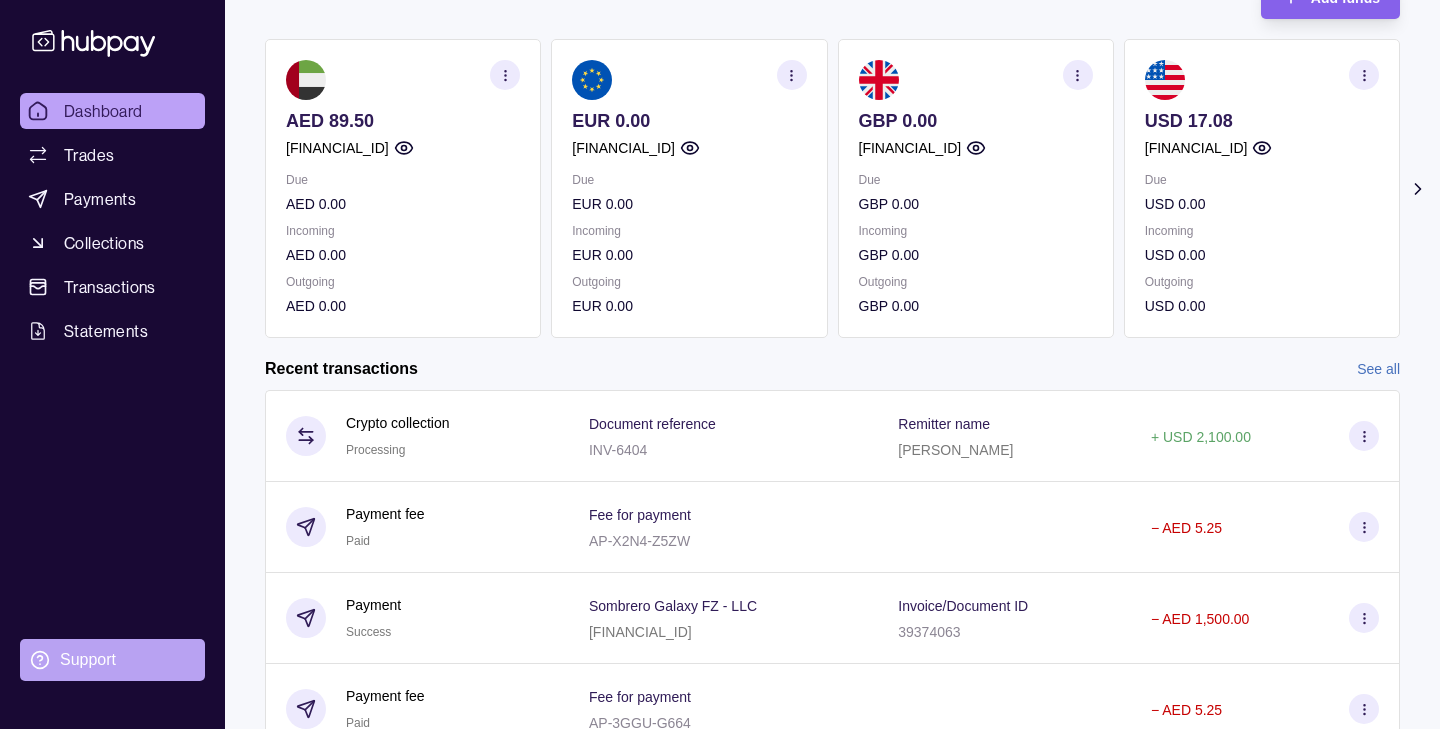 click on "Support" at bounding box center [88, 660] 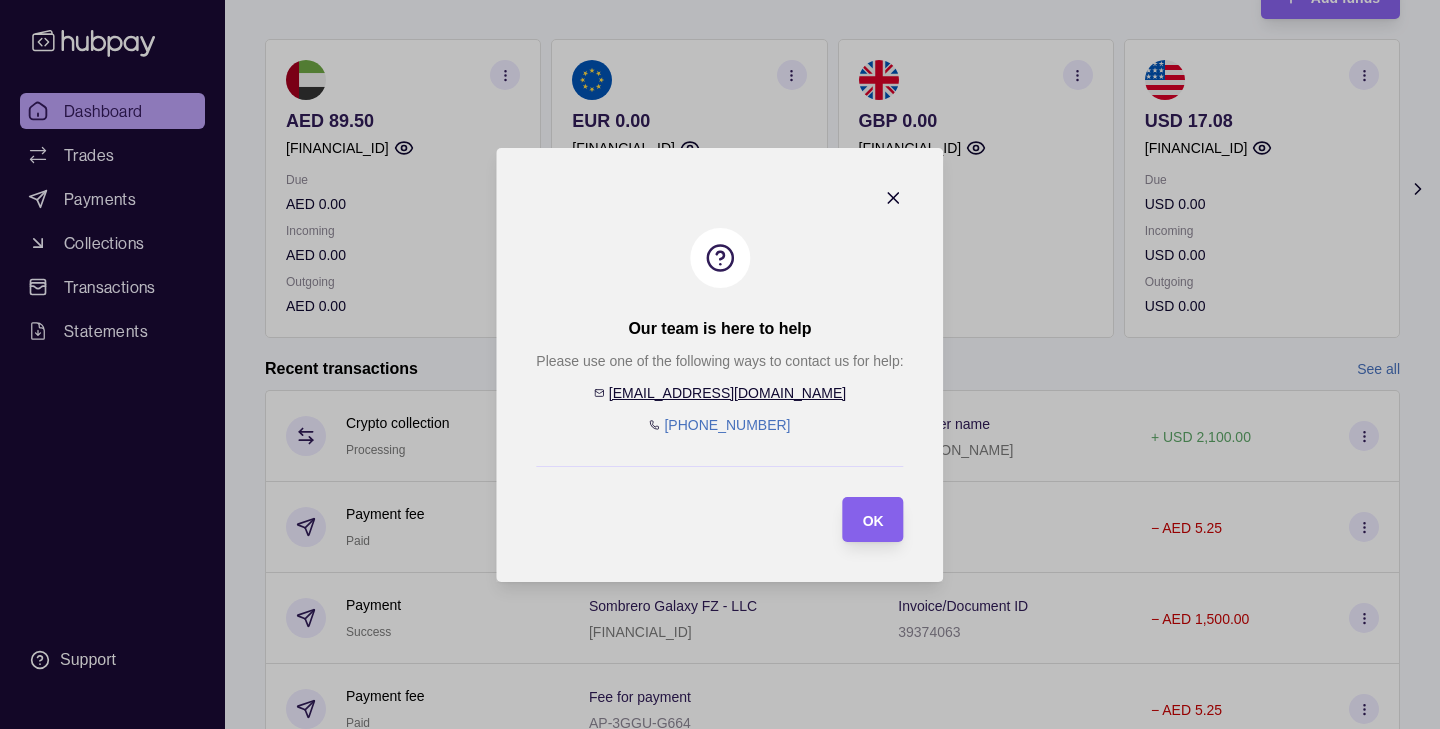 click 